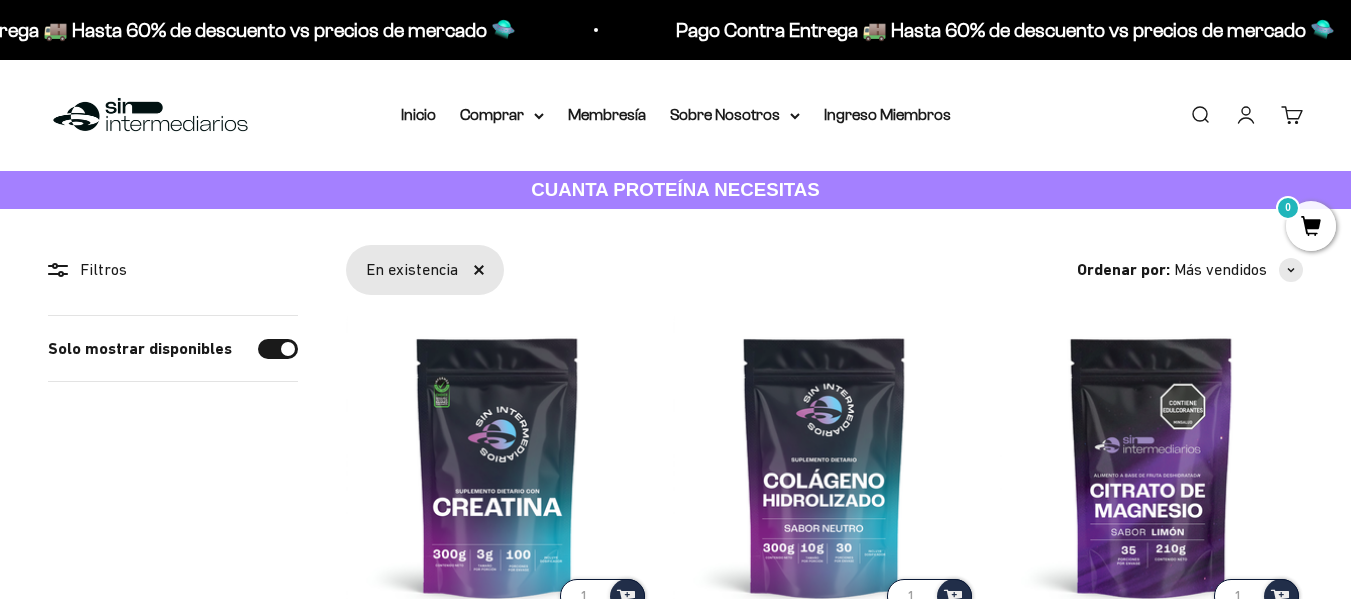 scroll, scrollTop: 0, scrollLeft: 0, axis: both 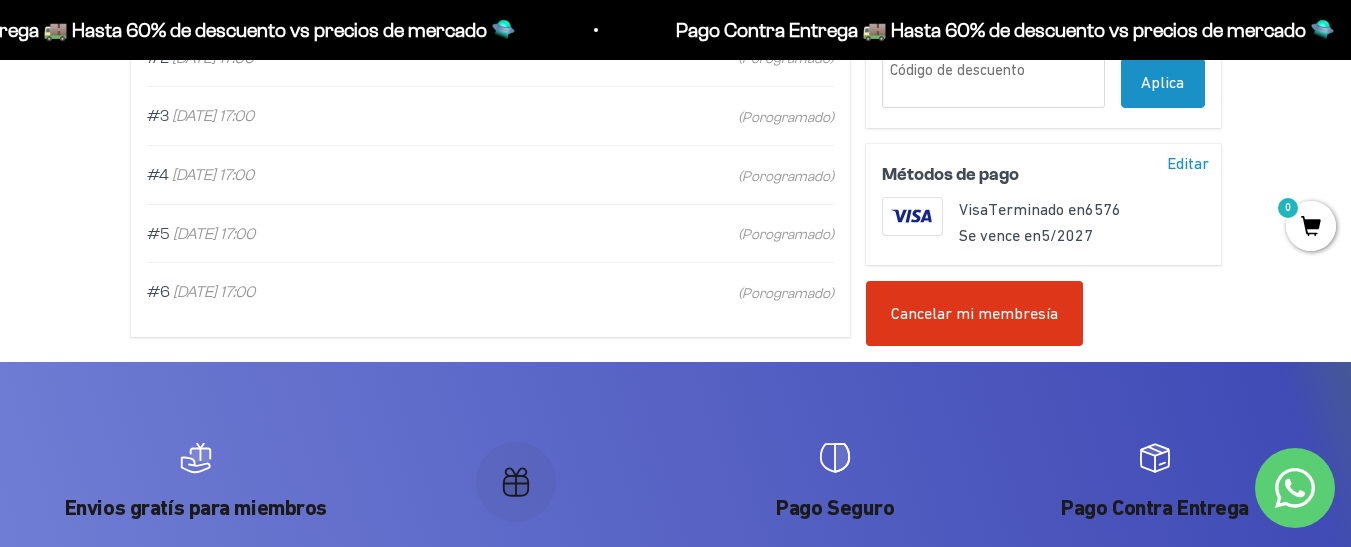 click on "Cancelar mi membresía" at bounding box center (974, 314) 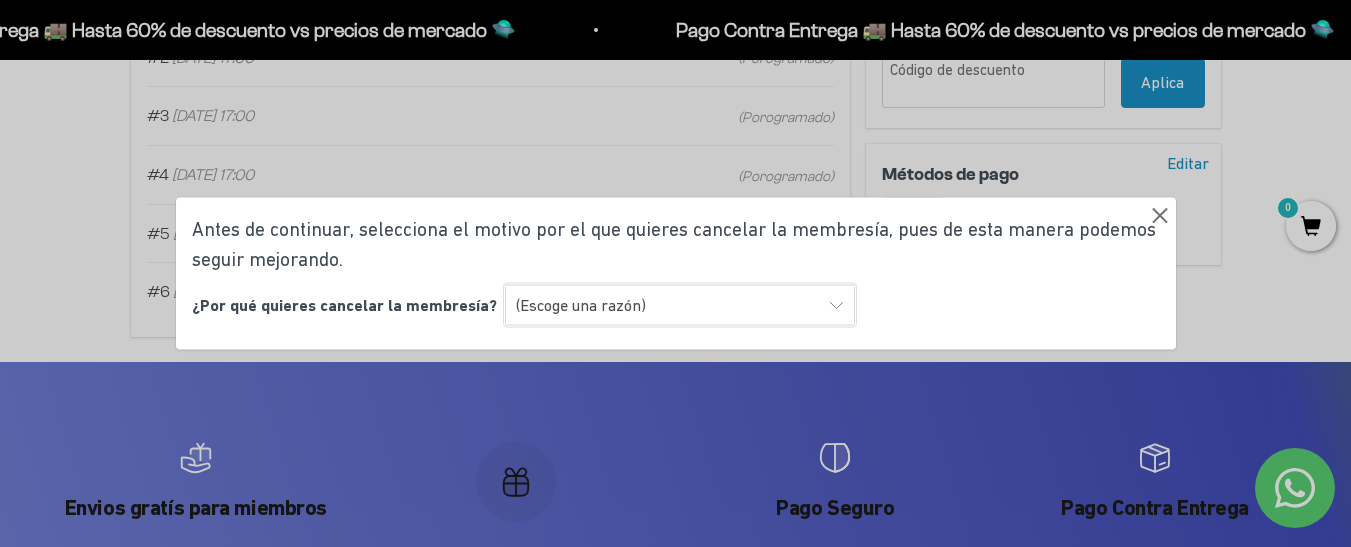 click on "(Escoge una razón) Encontré una opción con mejor sabor y variedad  Encontré una opción más económica Prefiero una alimentación sin suplementos ni proteínas Ninguna de las anteriores" at bounding box center [680, 305] 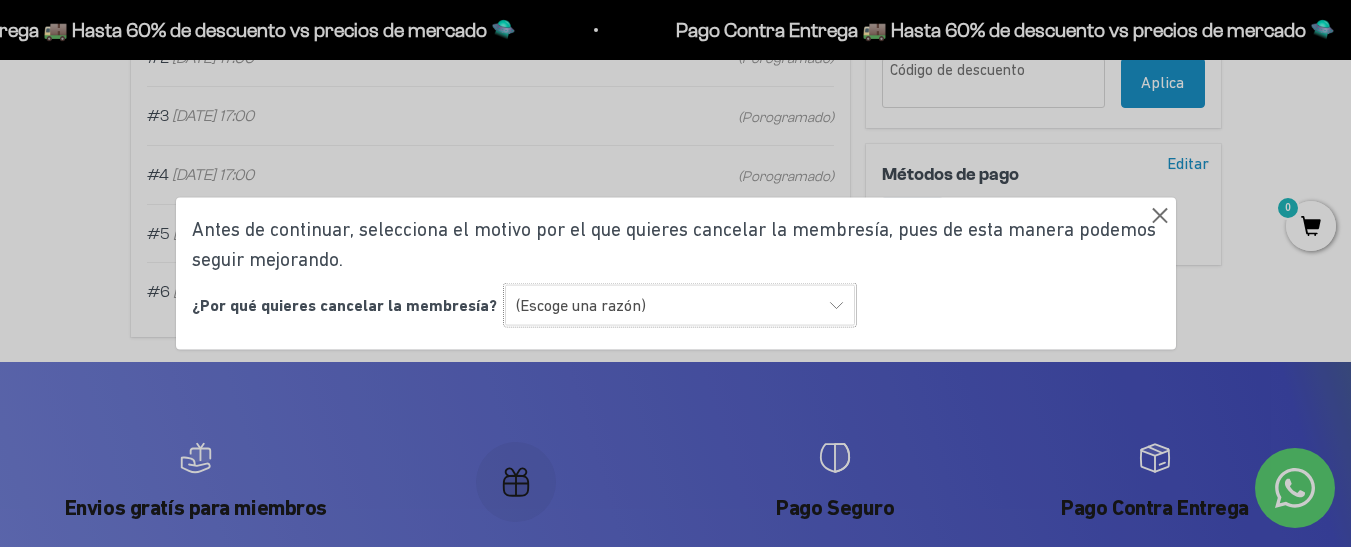 select on "Encontré una opción más económica" 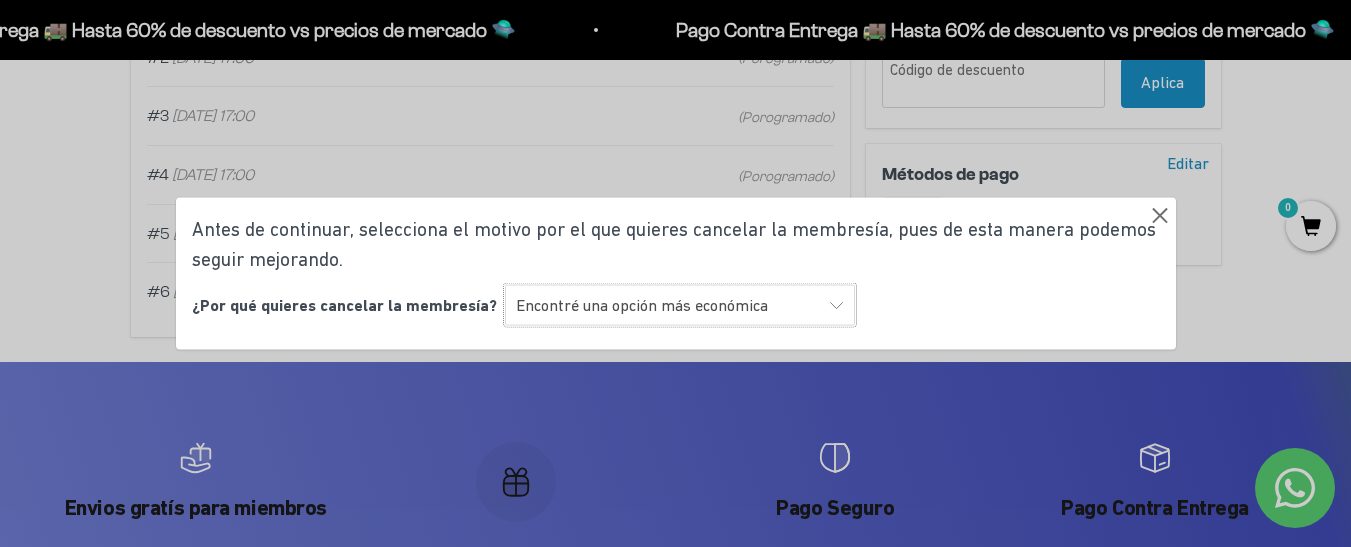 click on "(Escoge una razón) Encontré una opción con mejor sabor y variedad  Encontré una opción más económica Prefiero una alimentación sin suplementos ni proteínas Ninguna de las anteriores" at bounding box center [680, 305] 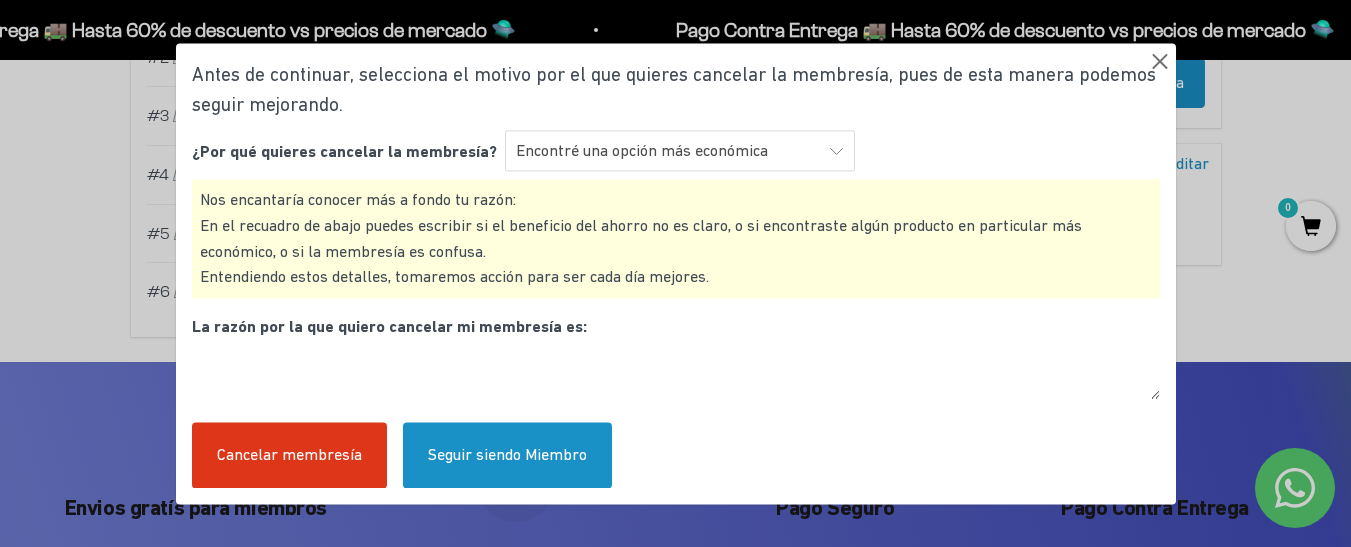 click on "Cancelar membresía" at bounding box center [289, 456] 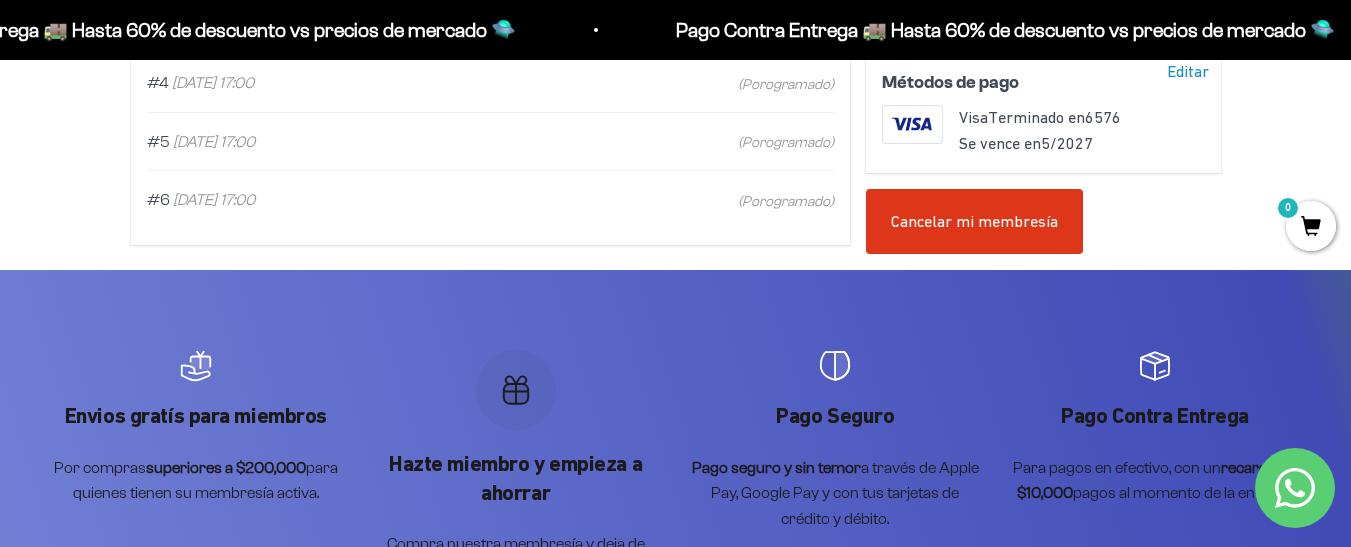 scroll, scrollTop: 800, scrollLeft: 0, axis: vertical 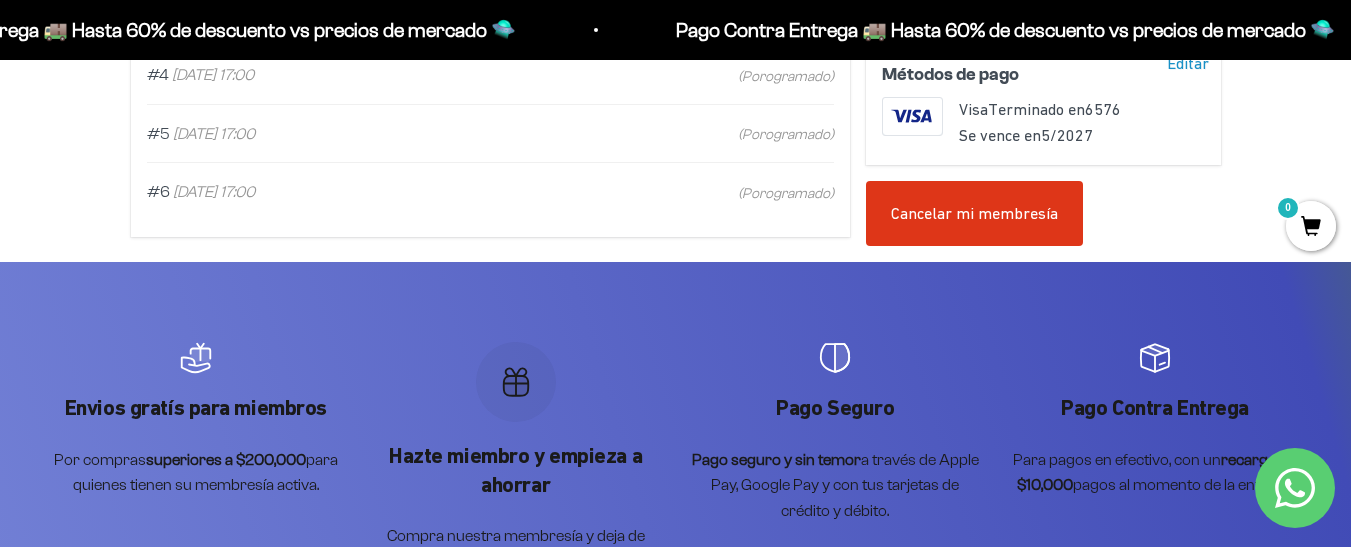 click on "Cancelar mi membresía" at bounding box center (974, 214) 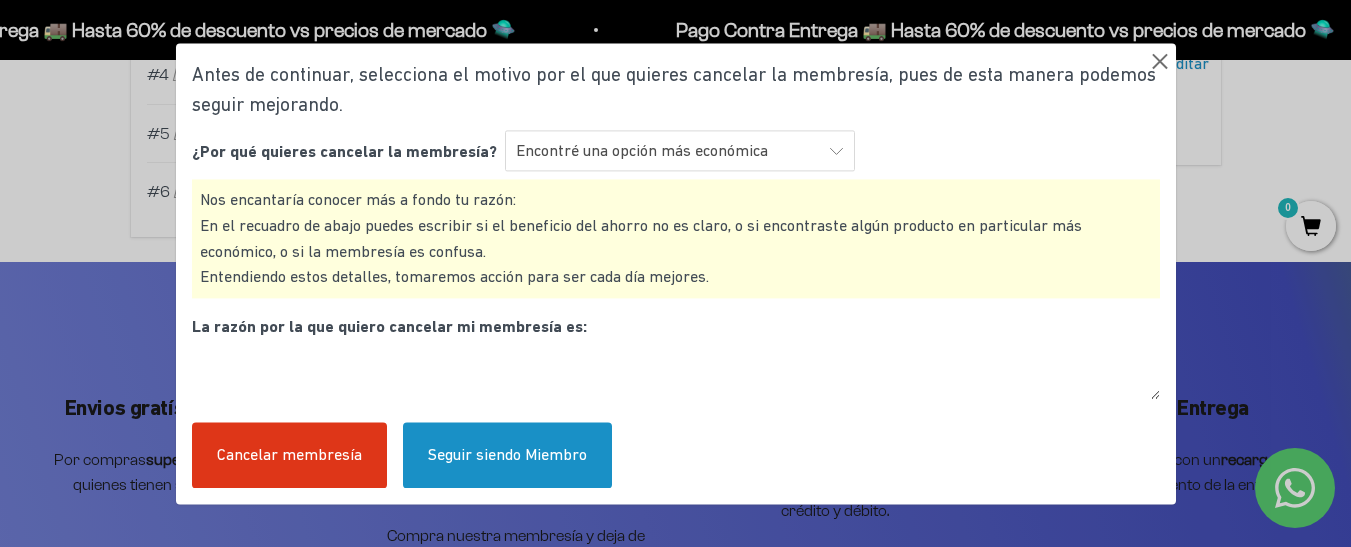 click on "La razón por la que quiero cancelar mi membresía es:" at bounding box center [389, 326] 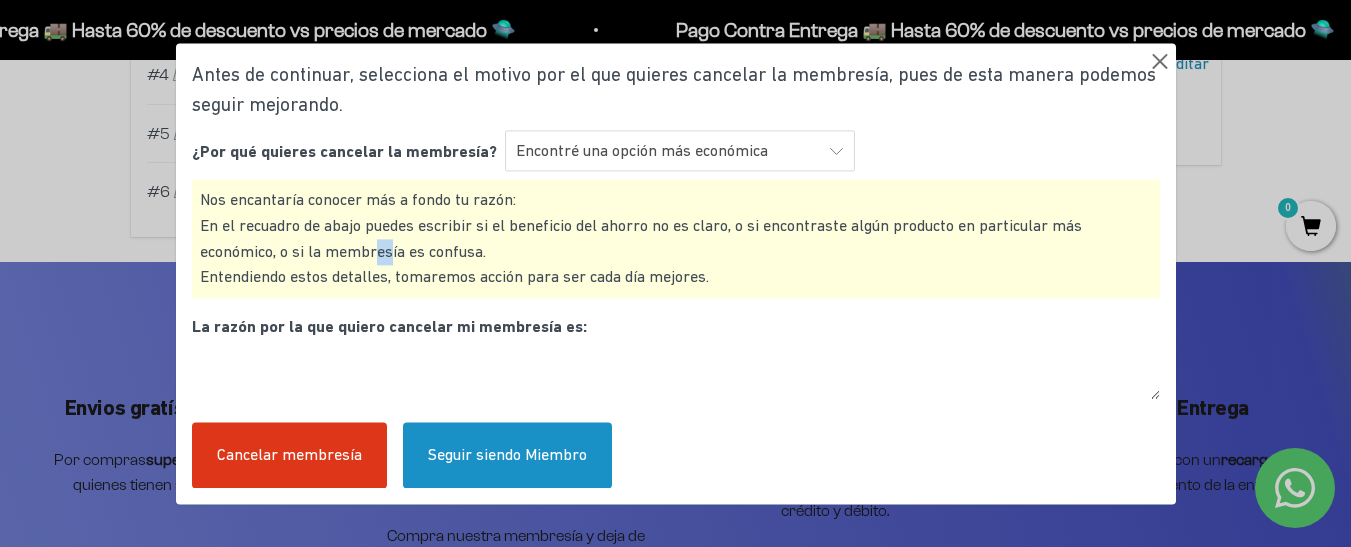 drag, startPoint x: 387, startPoint y: 245, endPoint x: 410, endPoint y: 253, distance: 24.351591 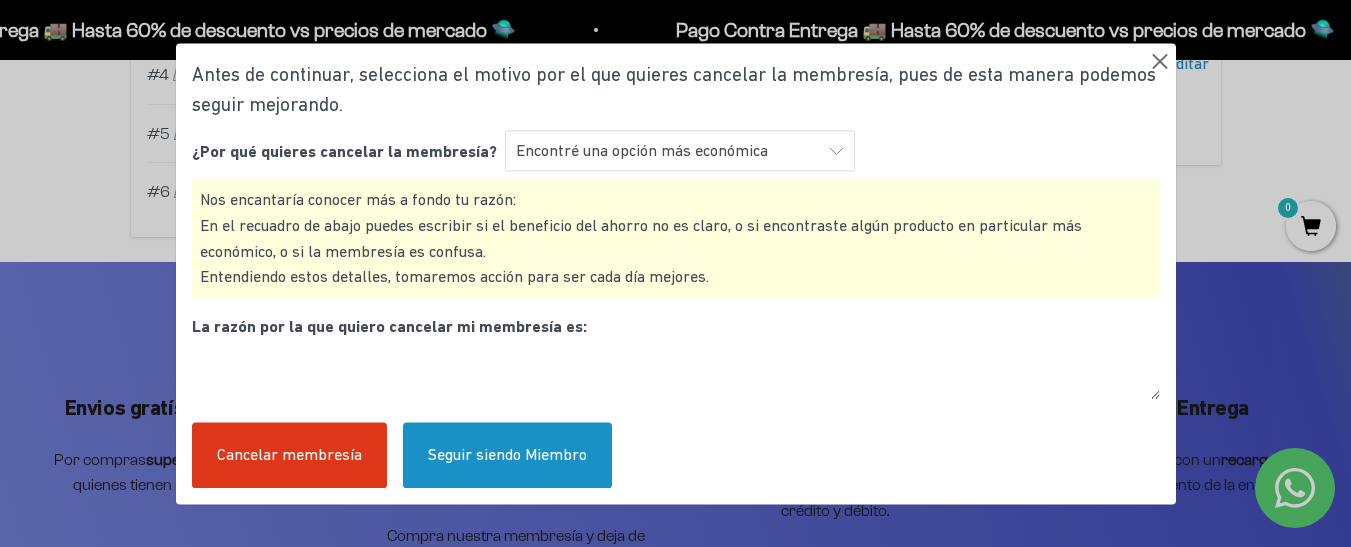 click at bounding box center [676, 373] 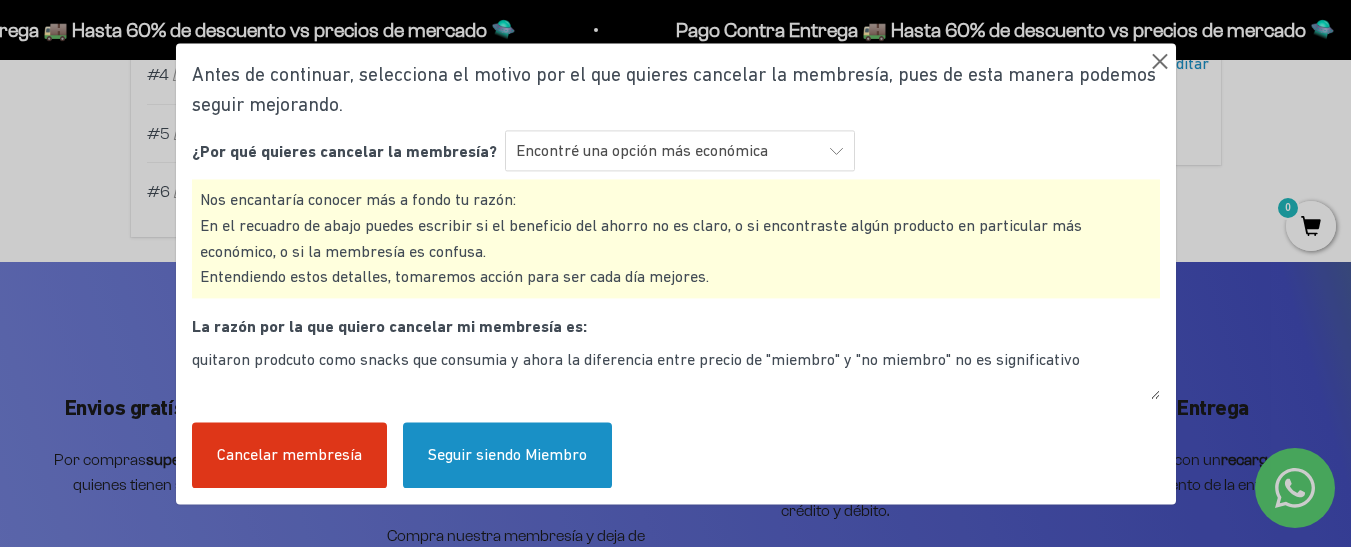 type on "quitaron prodcuto como snacks que consumia y ahora la diferencia entre precio de "miembro" y "no miembro" no es significativo" 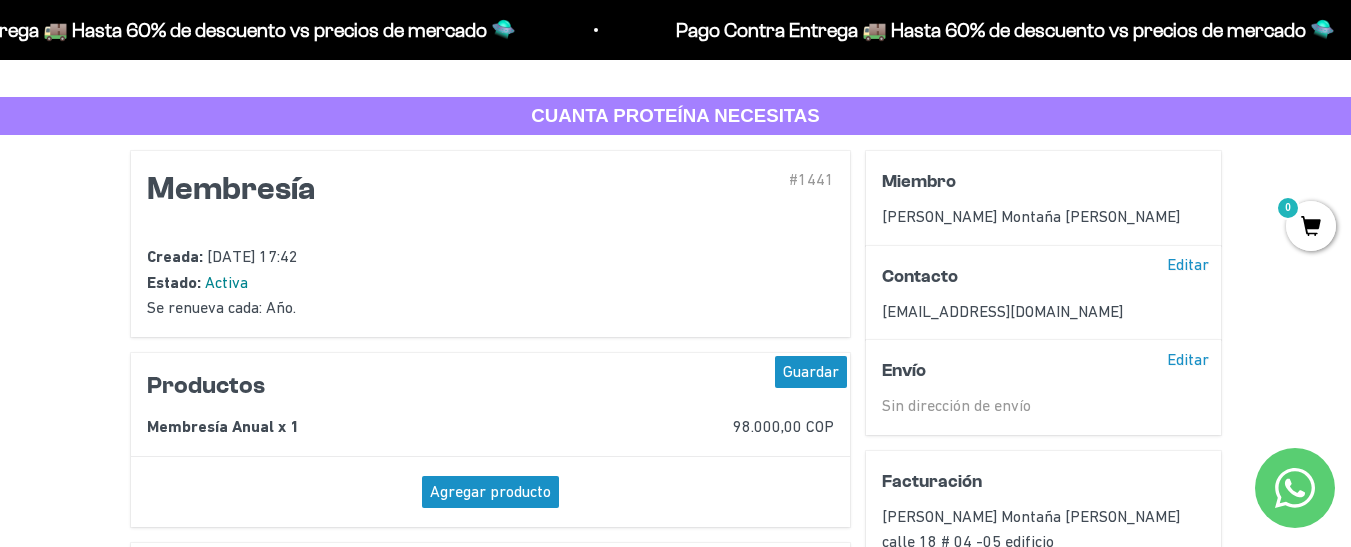 scroll, scrollTop: 0, scrollLeft: 0, axis: both 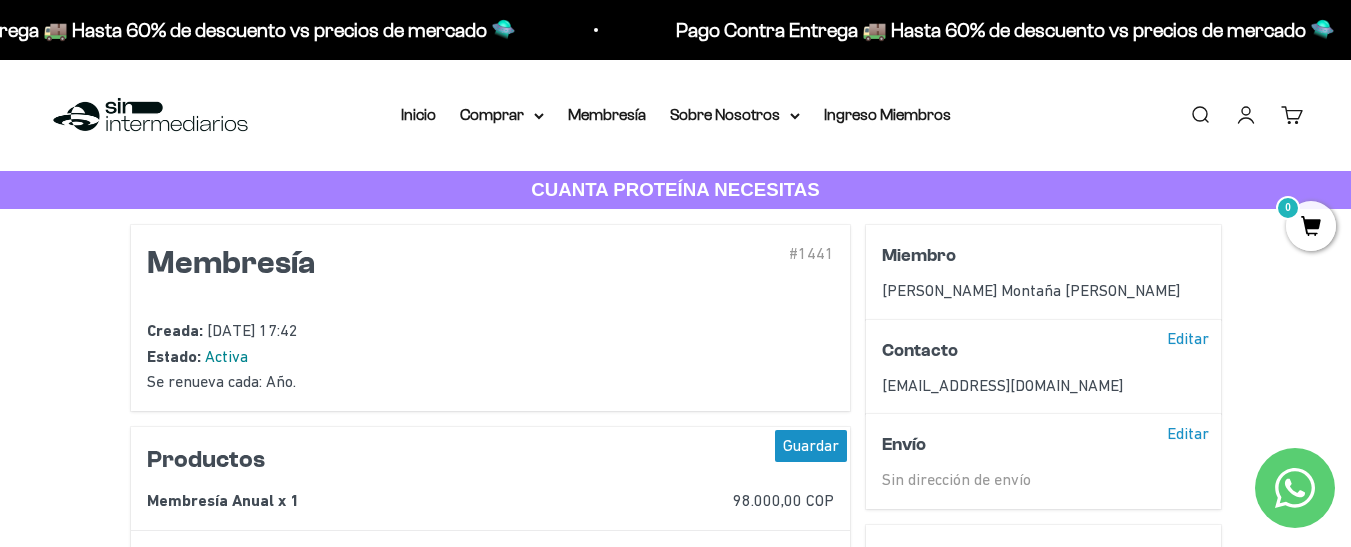 click on "Iniciar sesión" at bounding box center (1246, 115) 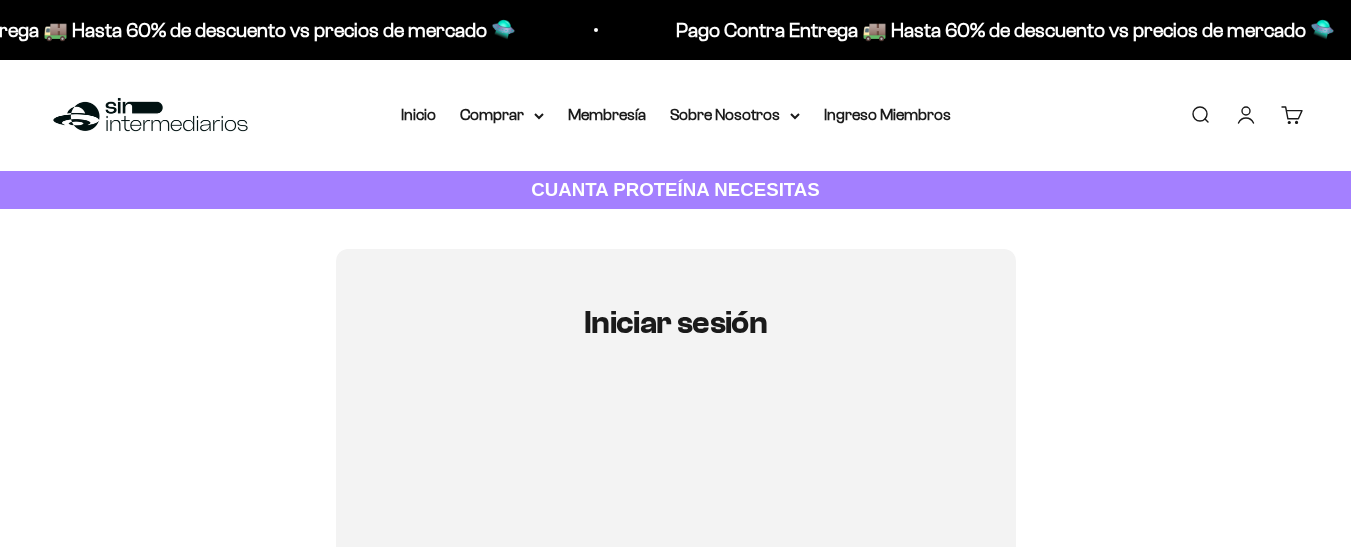 scroll, scrollTop: 300, scrollLeft: 0, axis: vertical 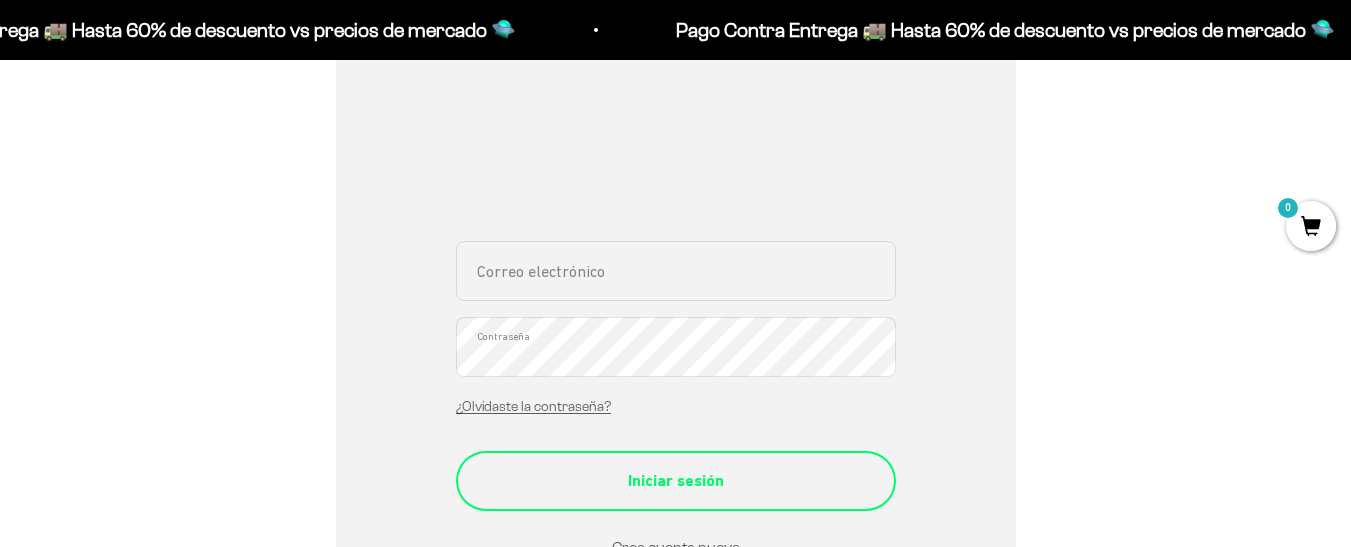 type on "[EMAIL_ADDRESS][DOMAIN_NAME]" 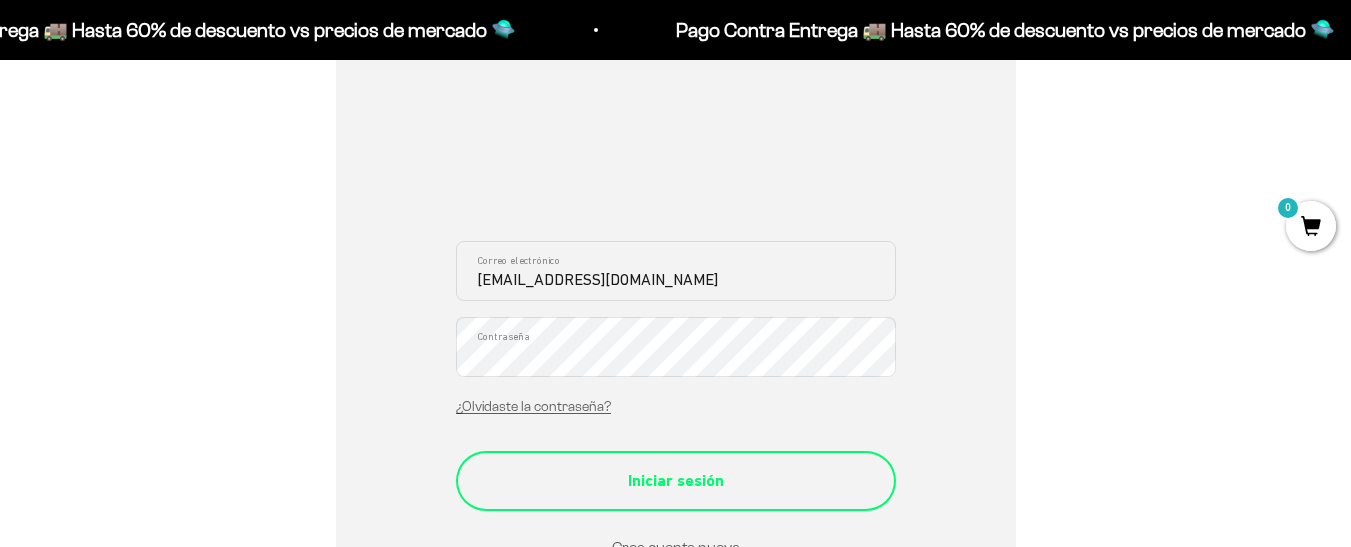 click on "Iniciar sesión" at bounding box center (676, 481) 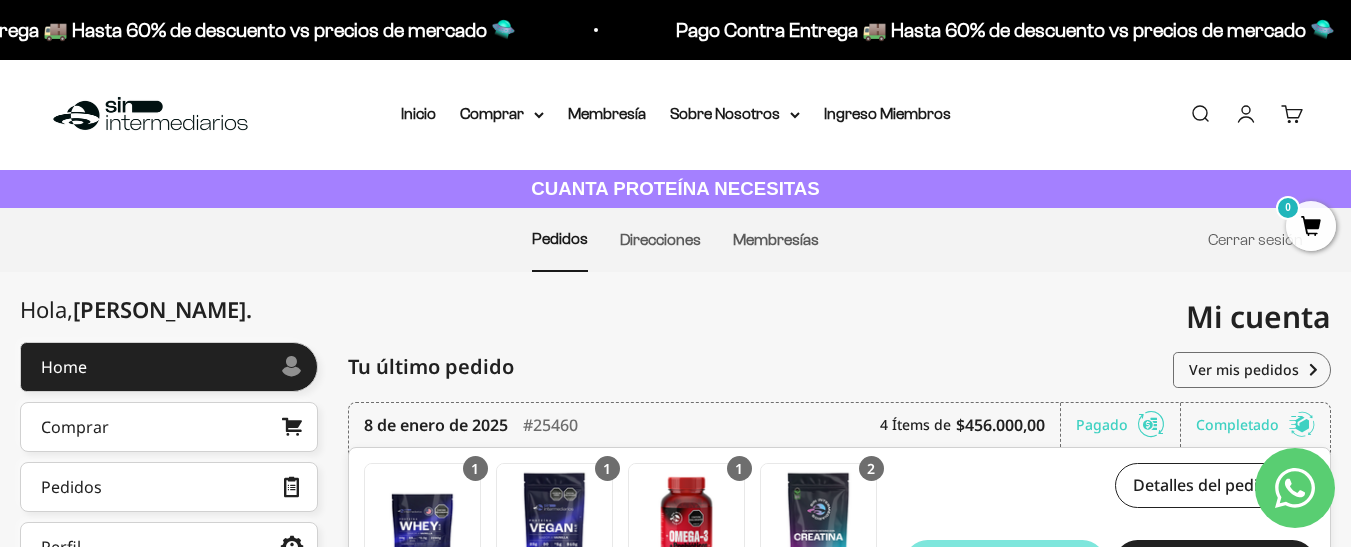 scroll, scrollTop: 0, scrollLeft: 0, axis: both 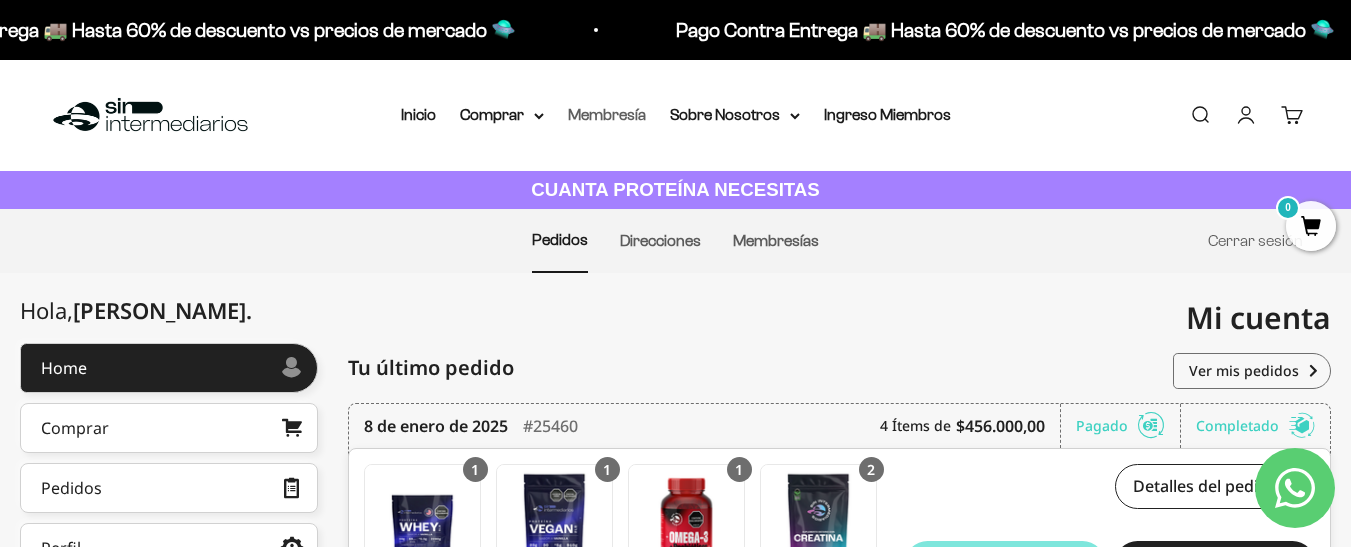 click on "Membresía" at bounding box center (607, 114) 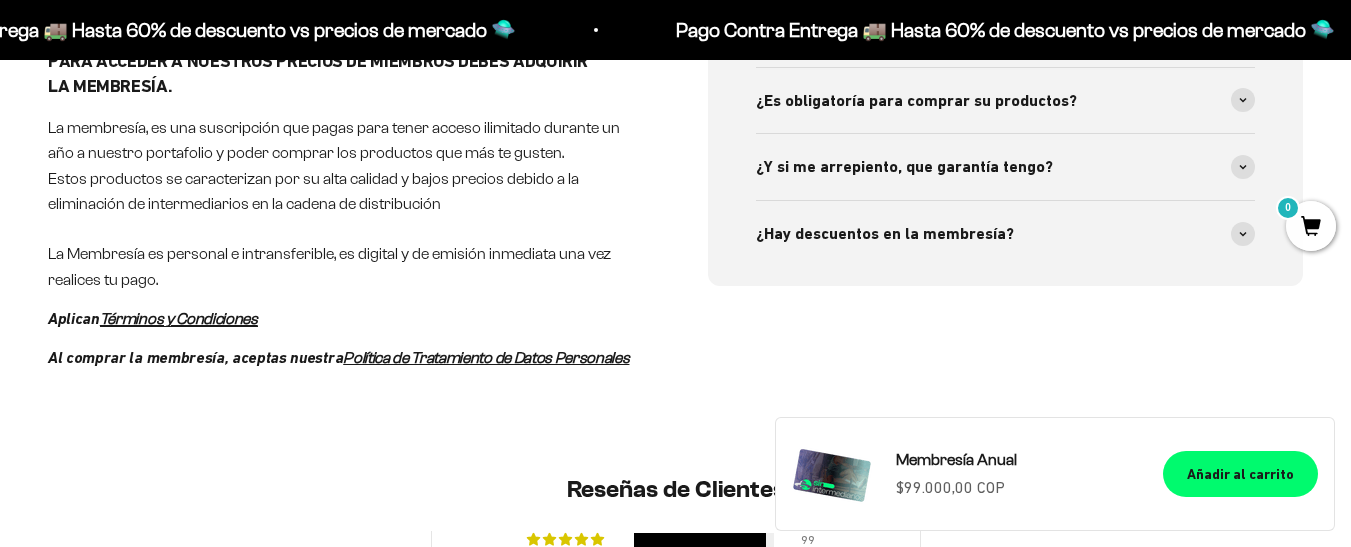 scroll, scrollTop: 0, scrollLeft: 0, axis: both 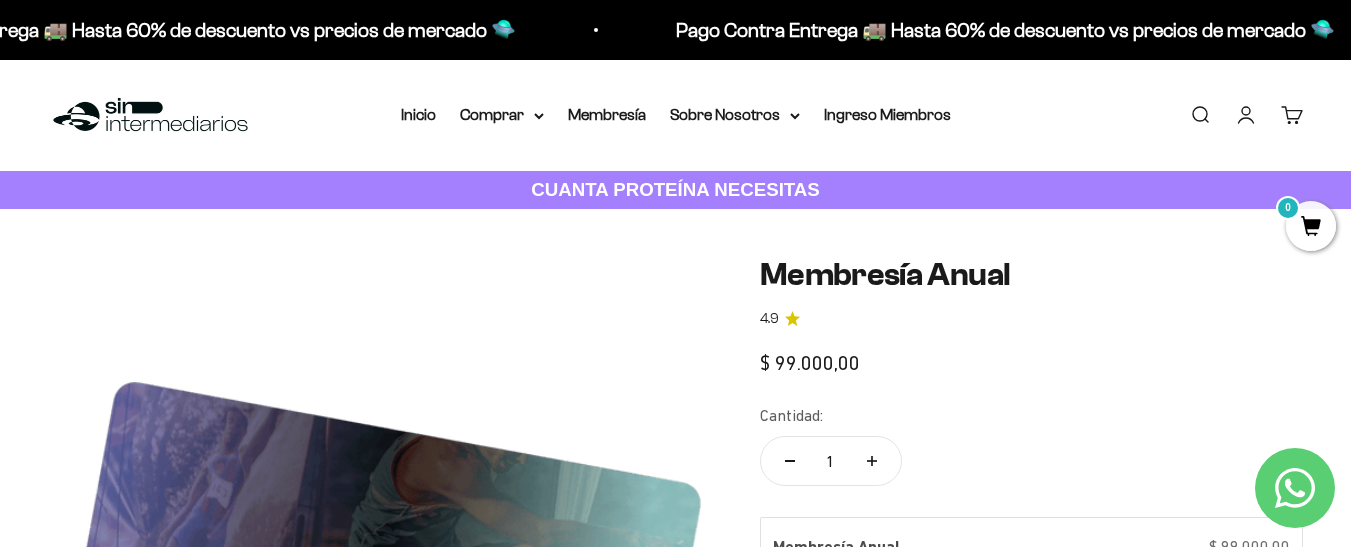 click on "0" at bounding box center [1303, 107] 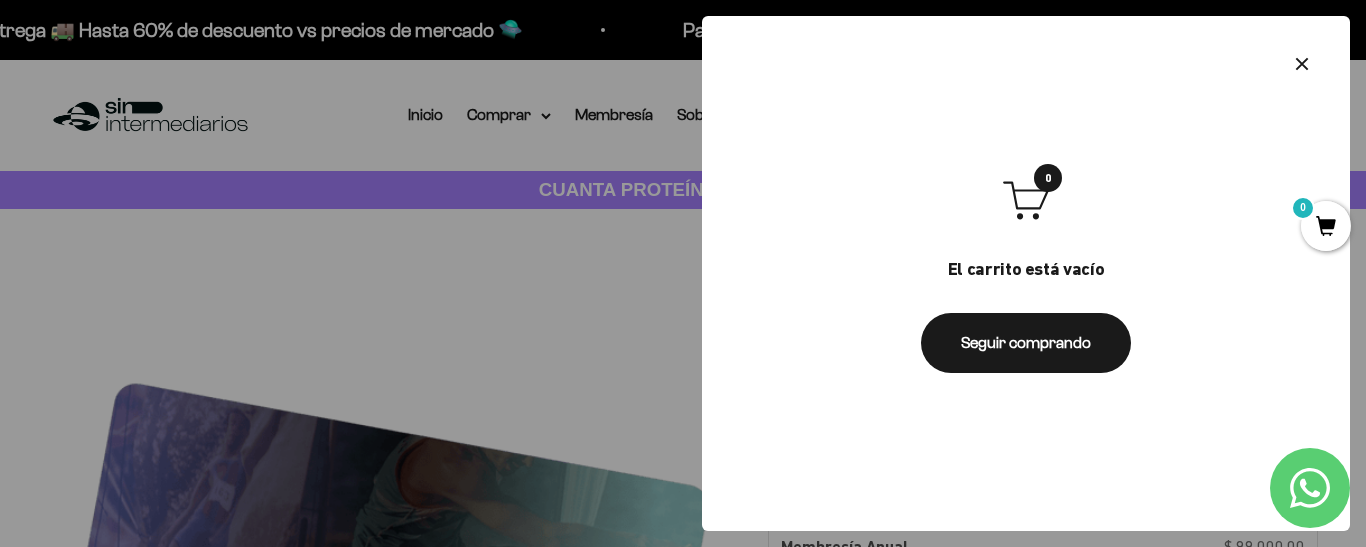 click at bounding box center (683, 273) 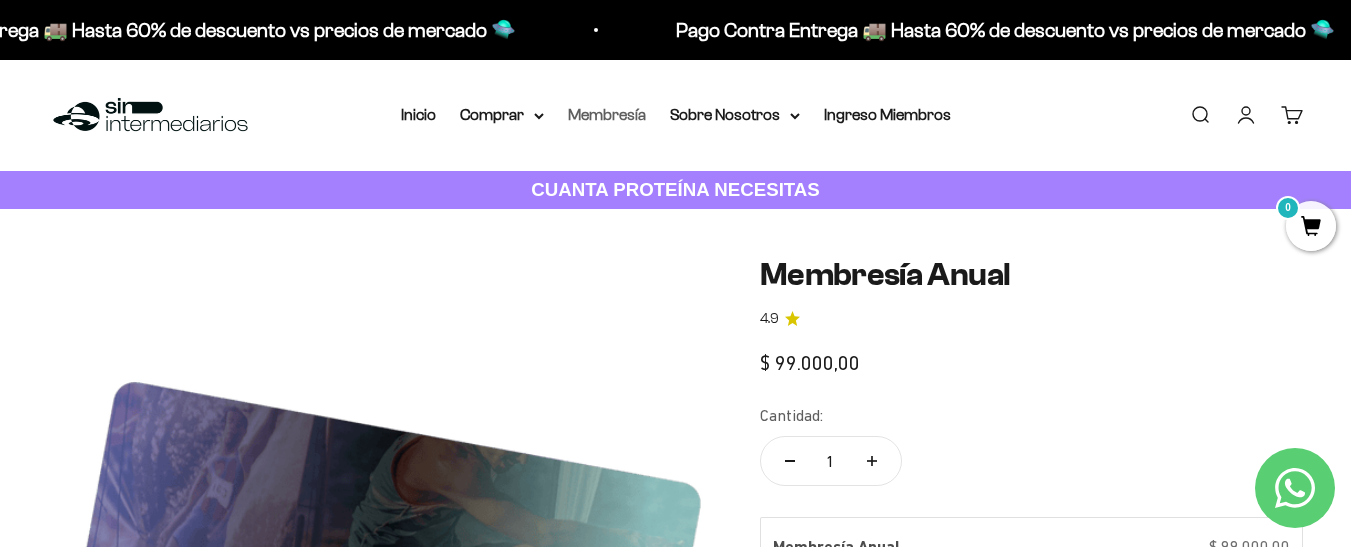 click on "Membresía" at bounding box center (607, 114) 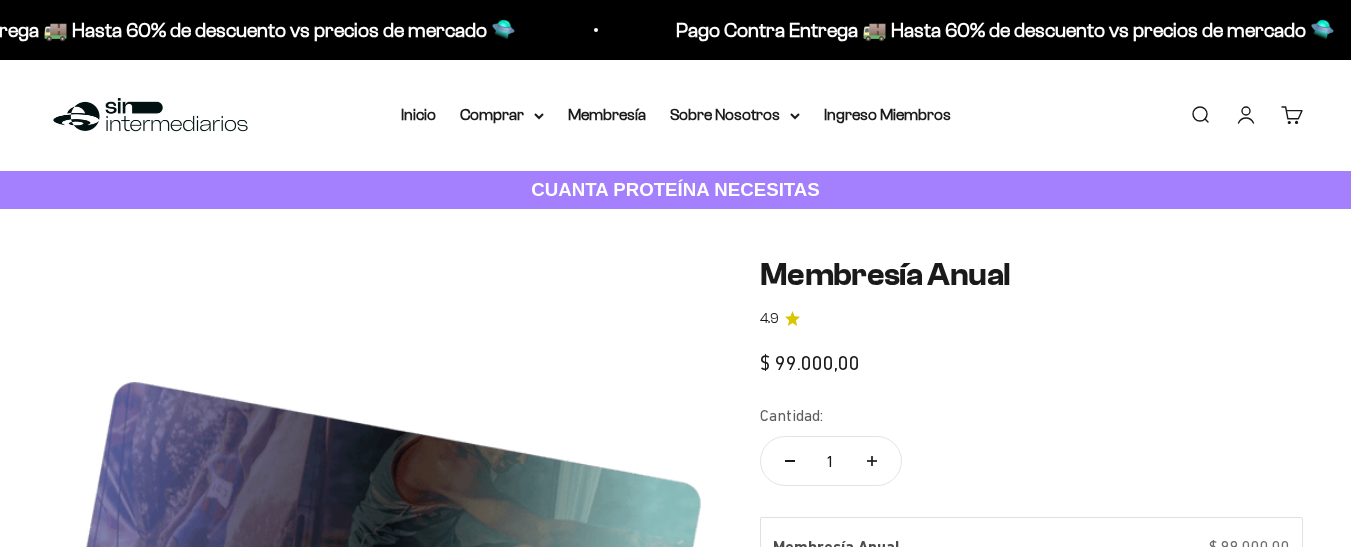 scroll, scrollTop: 0, scrollLeft: 0, axis: both 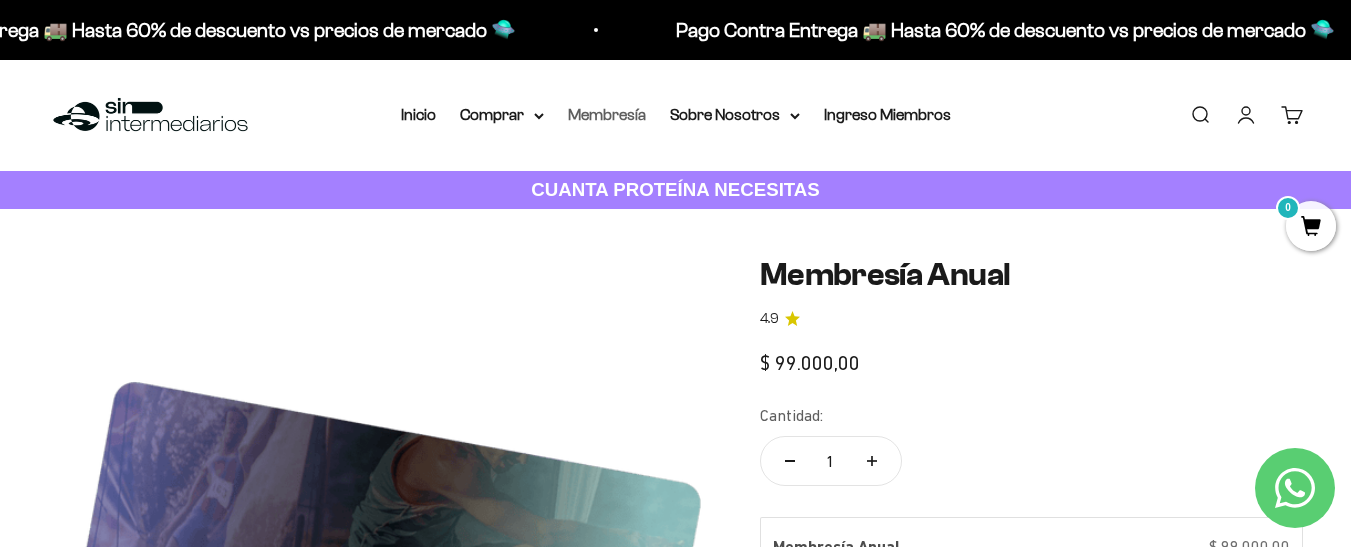 click on "Membresía" at bounding box center (607, 114) 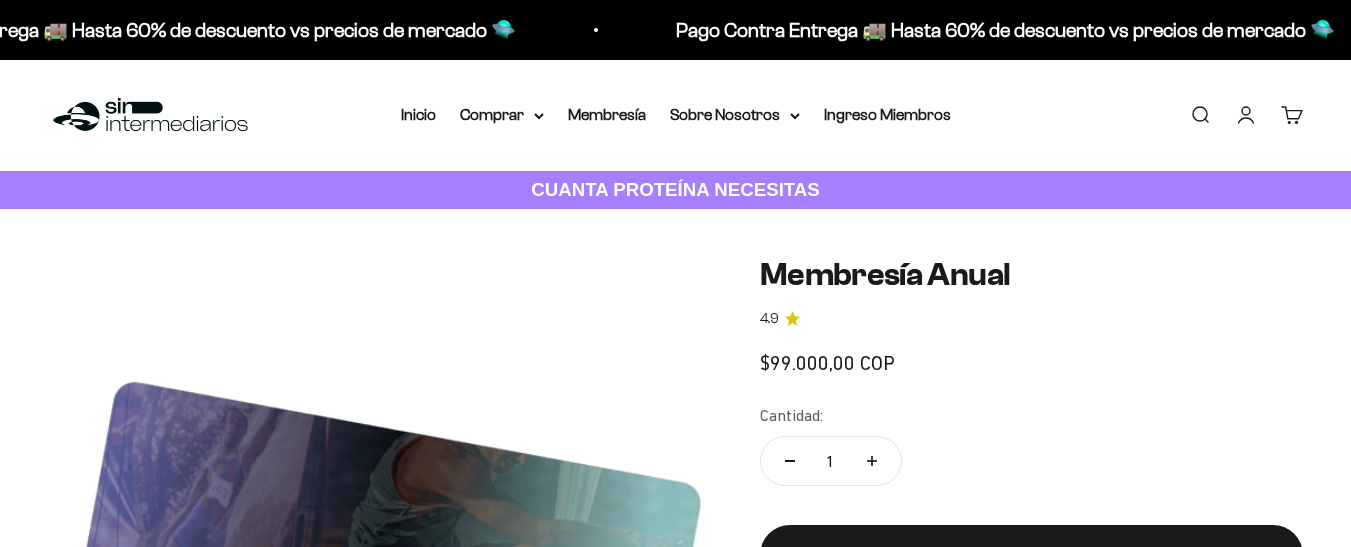scroll, scrollTop: 0, scrollLeft: 0, axis: both 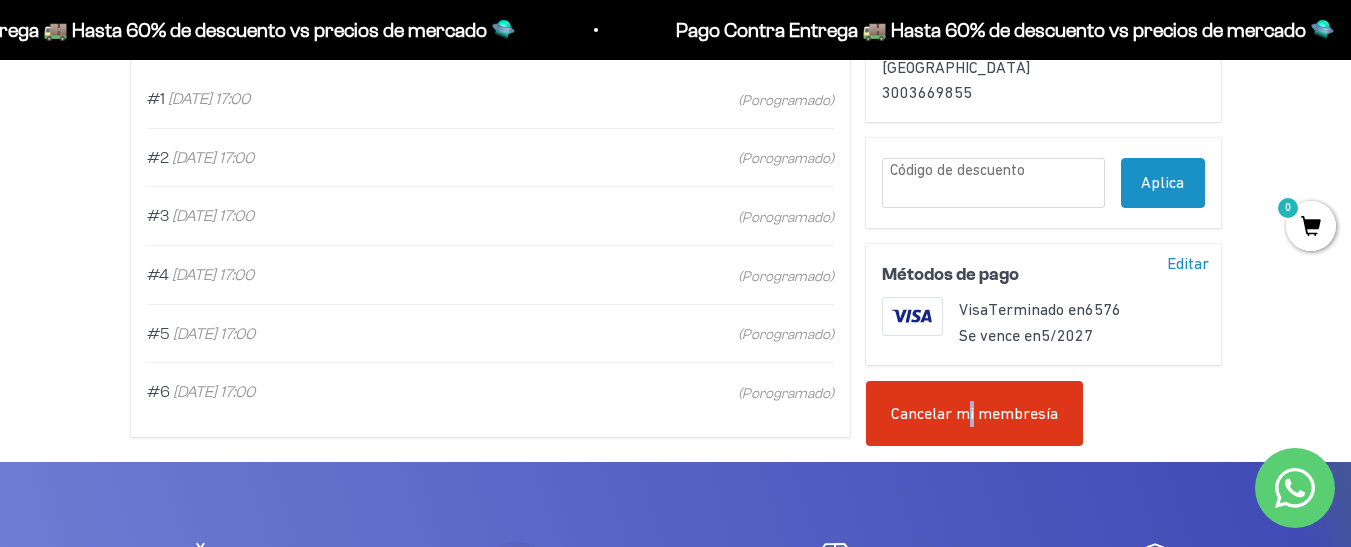click on "Cancelar mi membresía" at bounding box center (974, 414) 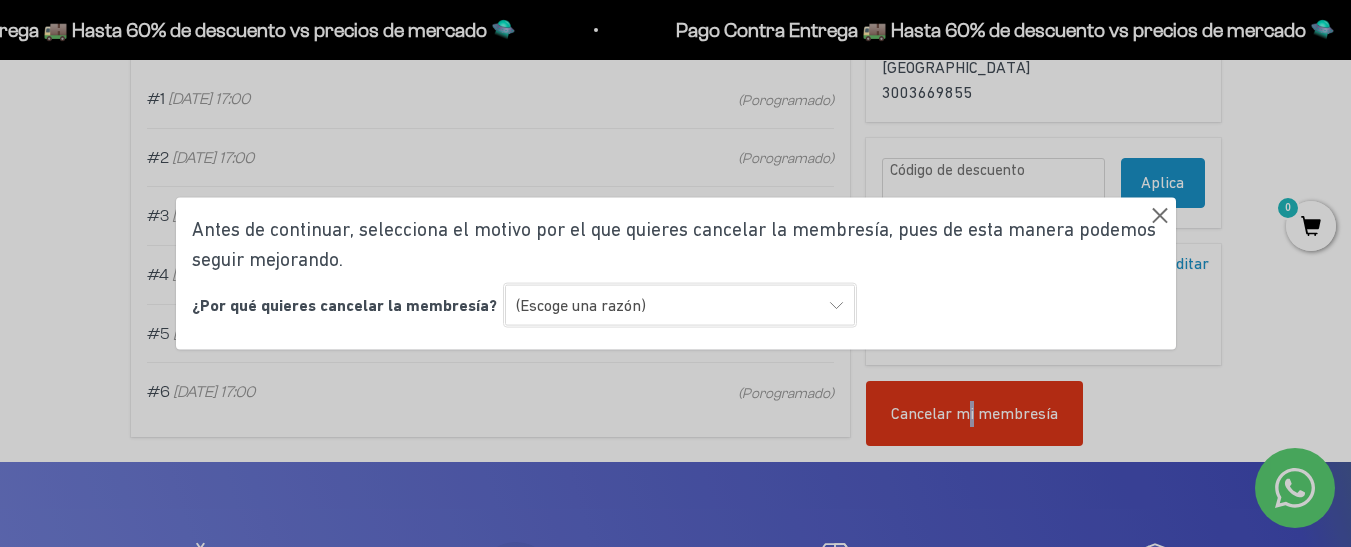 click on "(Escoge una razón) Encontré una opción con mejor sabor y variedad  Encontré una opción más económica Prefiero una alimentación sin suplementos ni proteínas Ninguna de las anteriores" at bounding box center [680, 305] 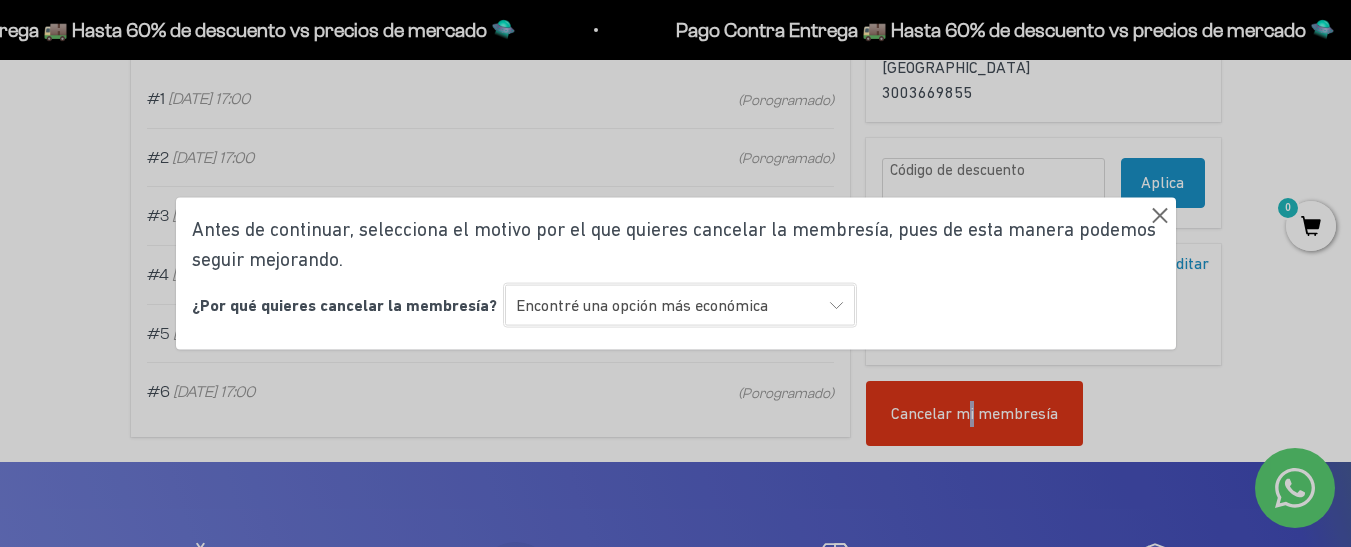 click on "(Escoge una razón) Encontré una opción con mejor sabor y variedad  Encontré una opción más económica Prefiero una alimentación sin suplementos ni proteínas Ninguna de las anteriores" at bounding box center [680, 305] 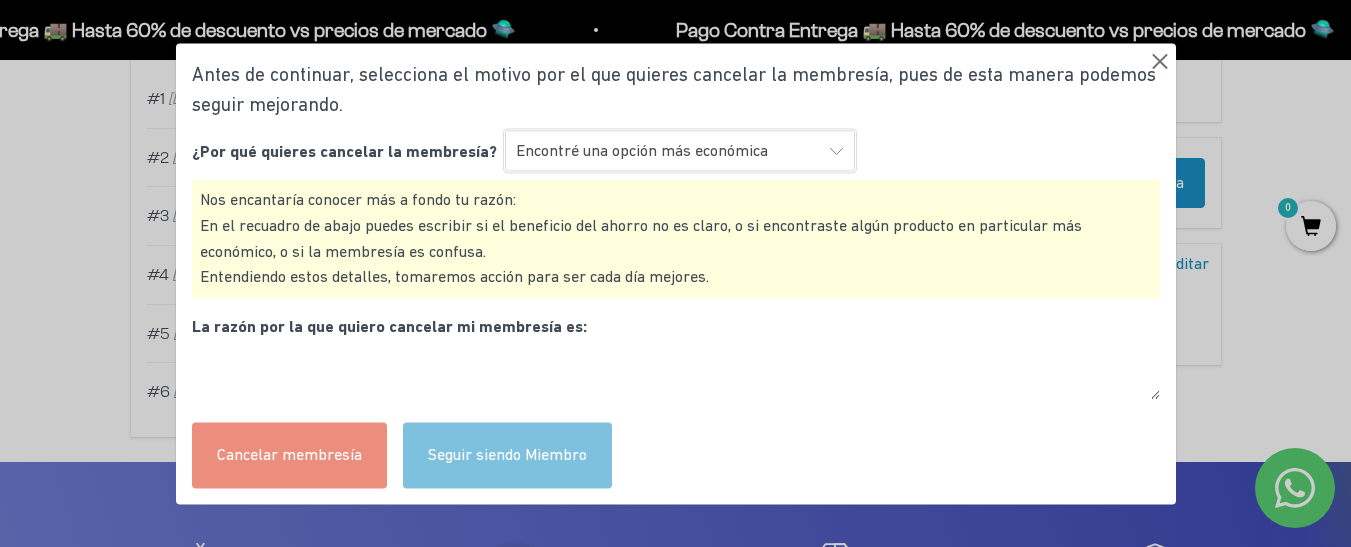 click on "(Escoge una razón) Encontré una opción con mejor sabor y variedad  Encontré una opción más económica Prefiero una alimentación sin suplementos ni proteínas Ninguna de las anteriores" at bounding box center (680, 151) 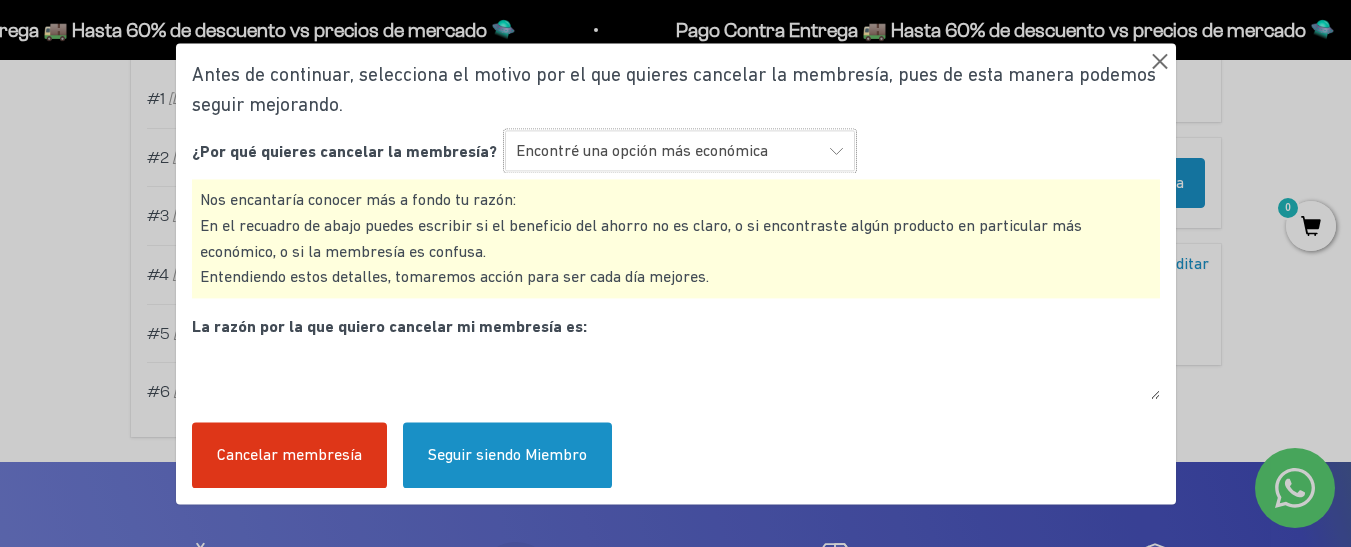 select on "Ninguna de las anteriores" 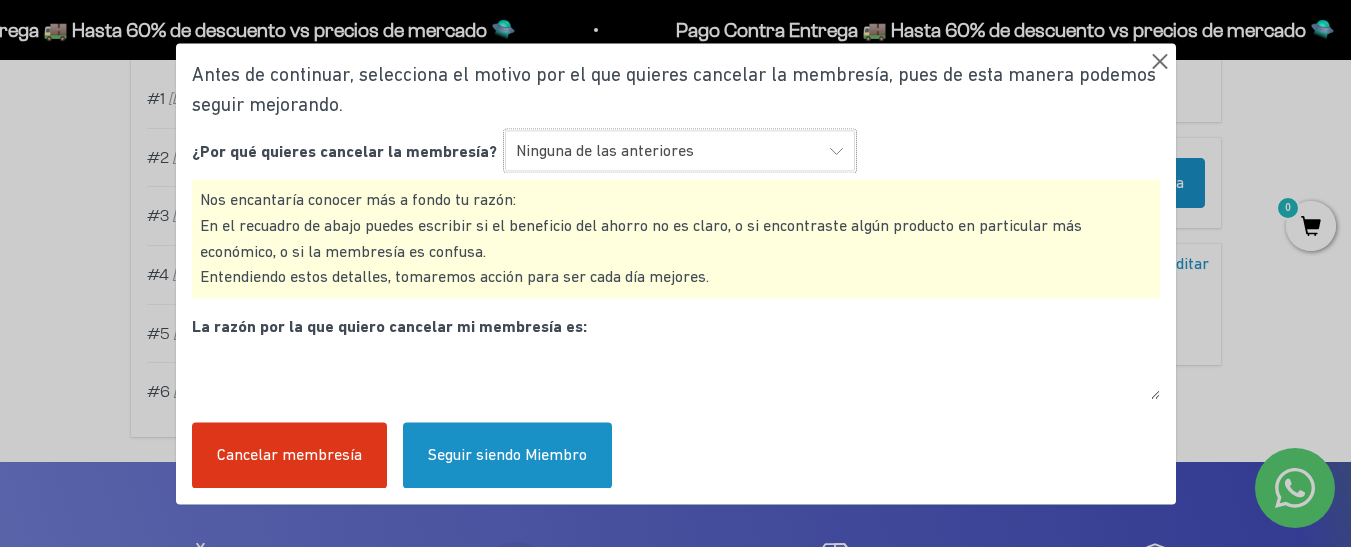 click on "(Escoge una razón) Encontré una opción con mejor sabor y variedad  Encontré una opción más económica Prefiero una alimentación sin suplementos ni proteínas Ninguna de las anteriores" at bounding box center [680, 151] 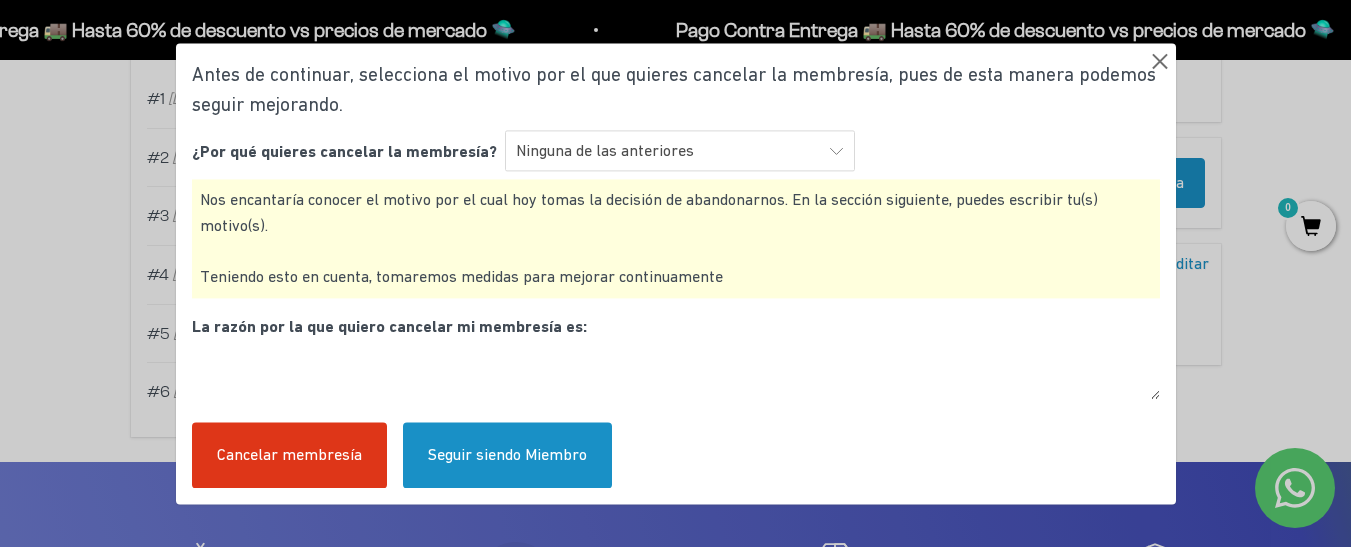 drag, startPoint x: 237, startPoint y: 345, endPoint x: 242, endPoint y: 354, distance: 10.29563 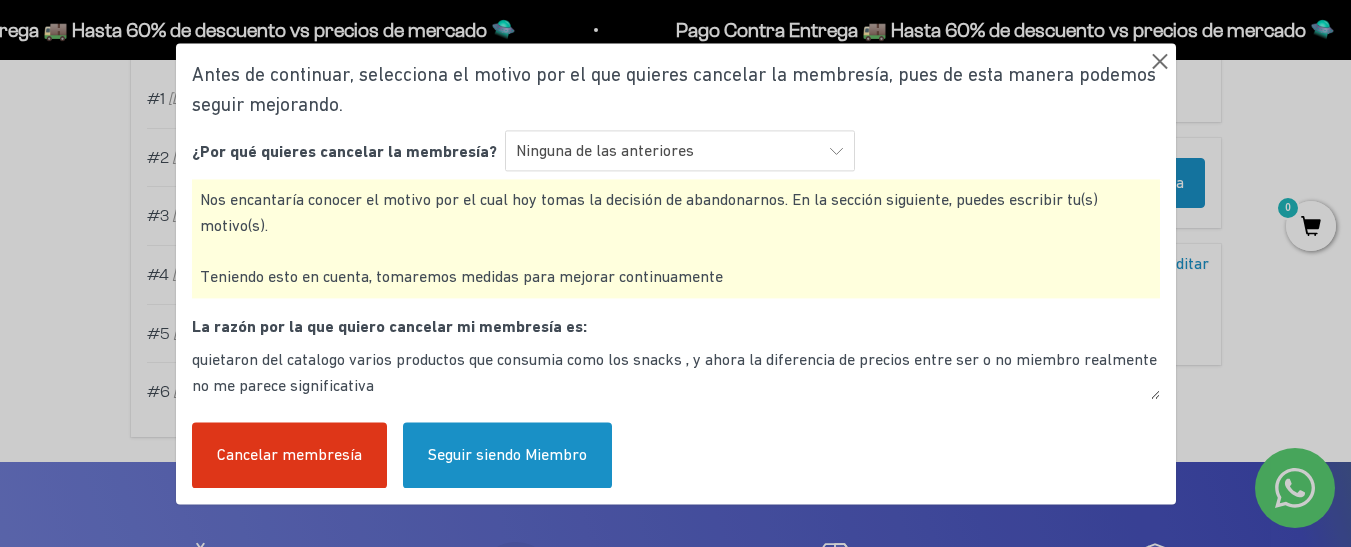 type on "quietaron del catalogo varios productos que consumia como los snacks , y ahora la diferencia de precios entre ser o no miembro realmente no me parece significativa" 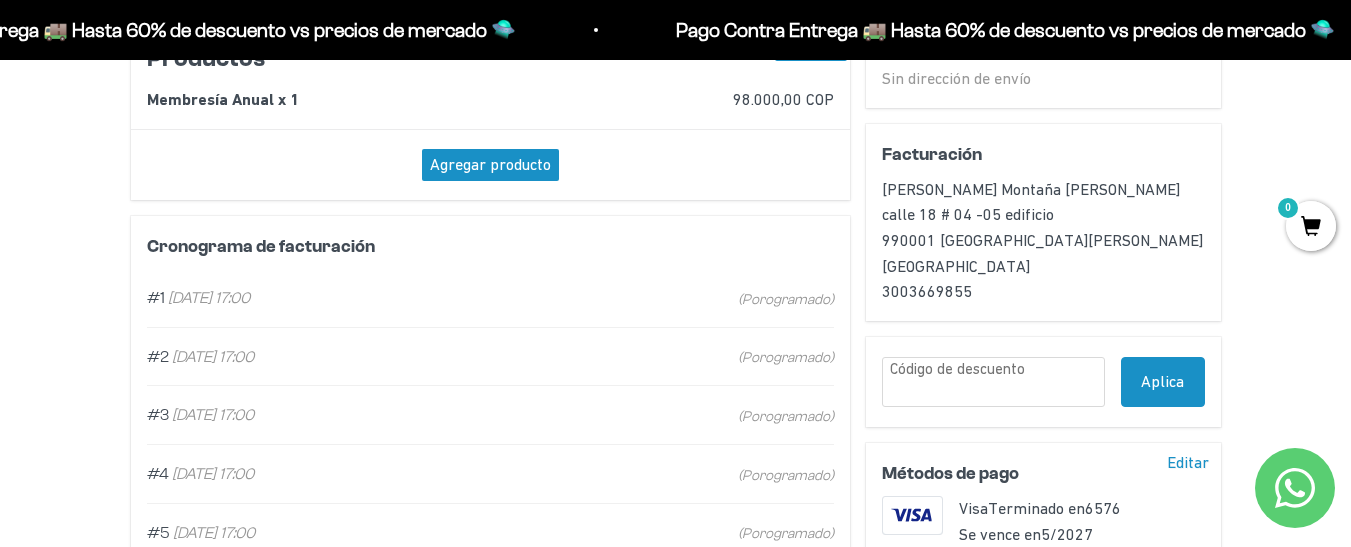 scroll, scrollTop: 600, scrollLeft: 0, axis: vertical 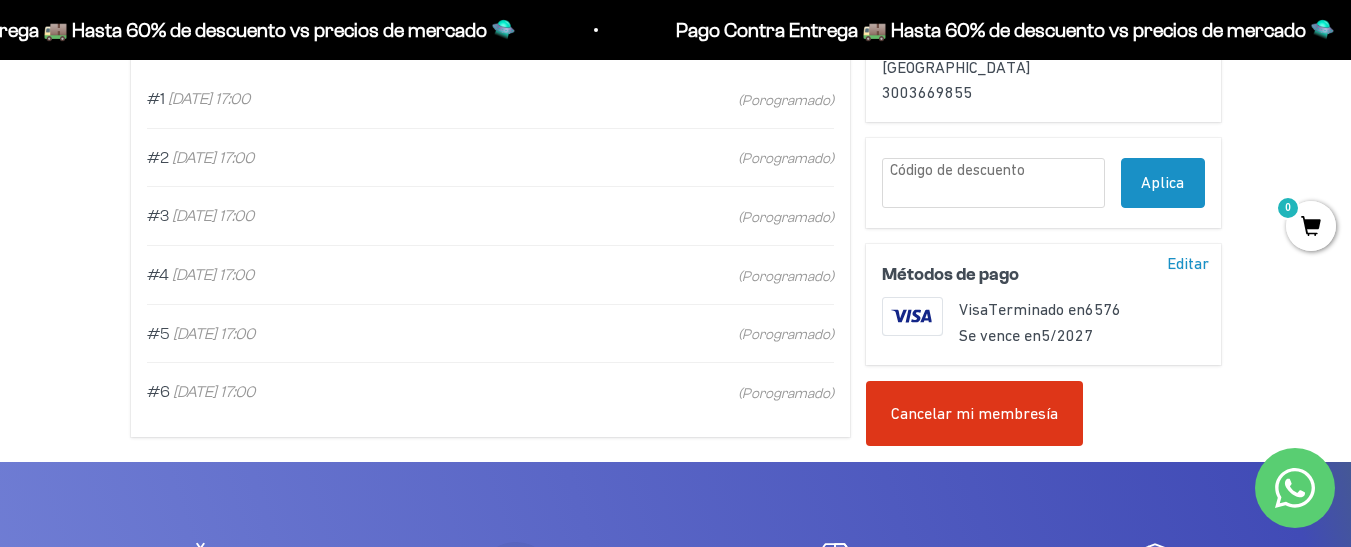 click on "Cancelar mi membresía" at bounding box center [974, 414] 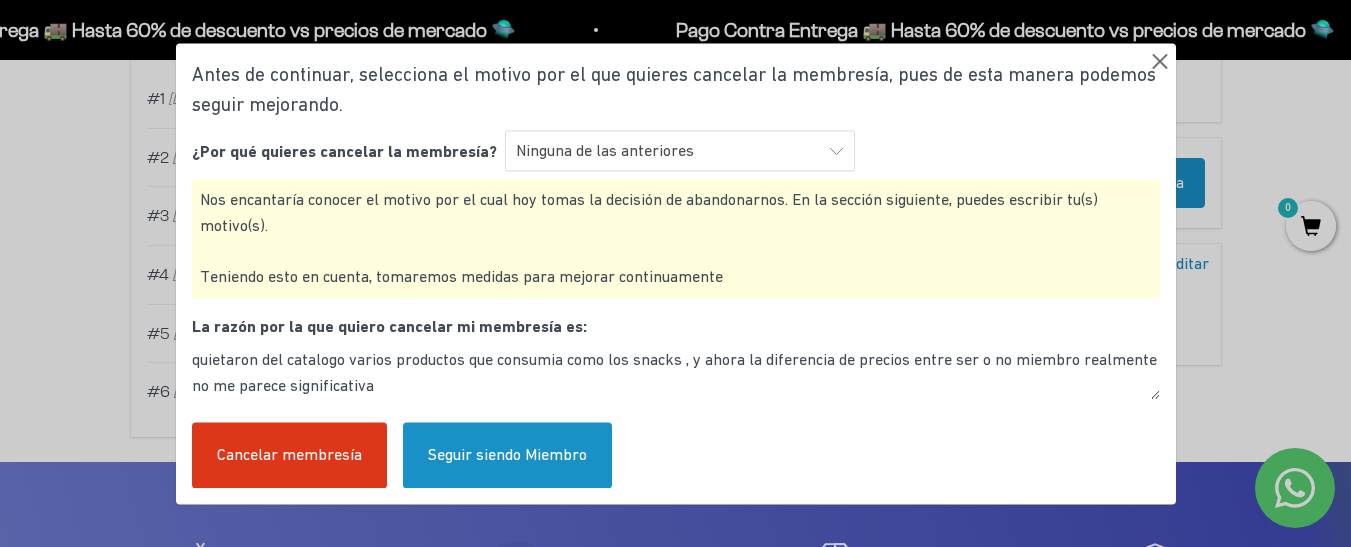 click on "Cancelar membresía" at bounding box center (289, 456) 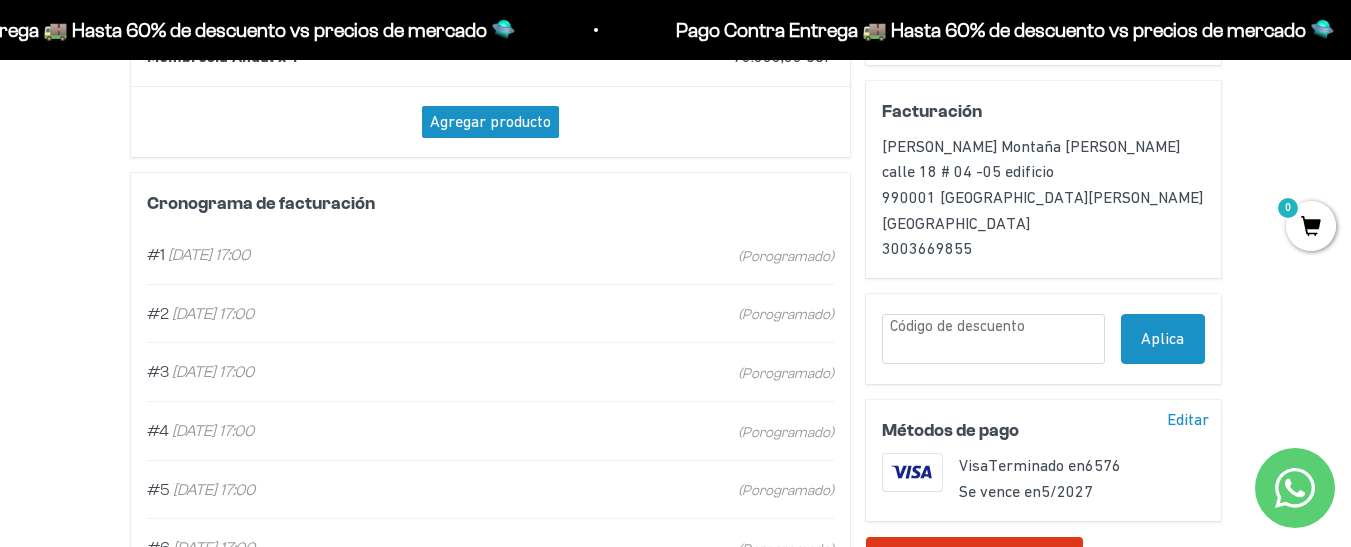 scroll, scrollTop: 500, scrollLeft: 0, axis: vertical 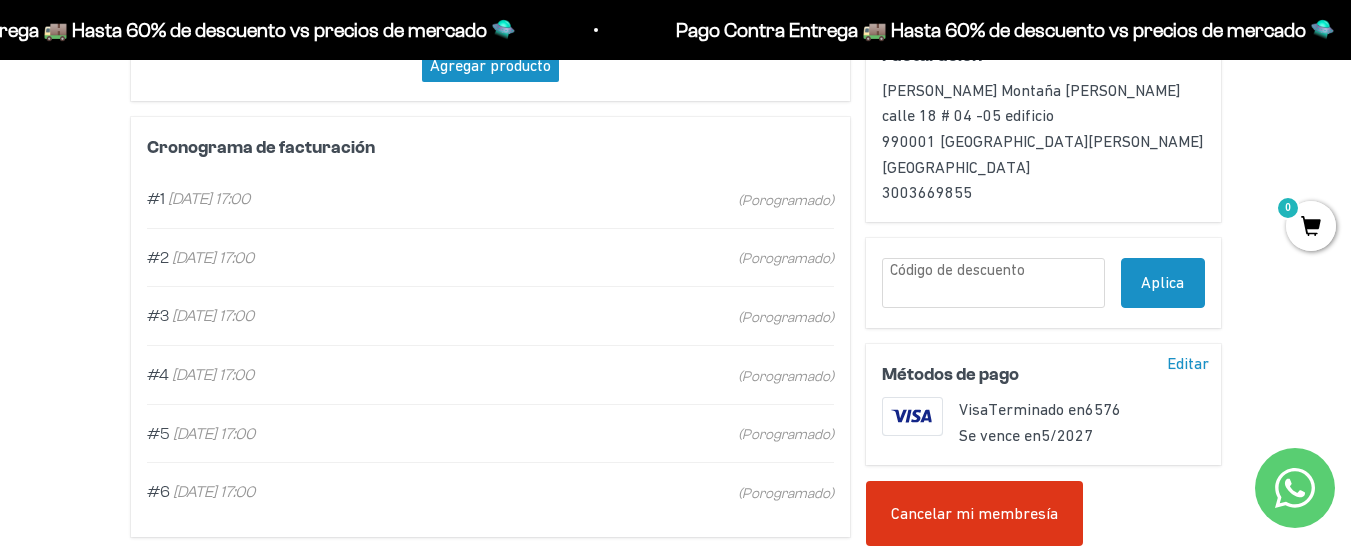 click on "Cancelar mi membresía" at bounding box center (974, 514) 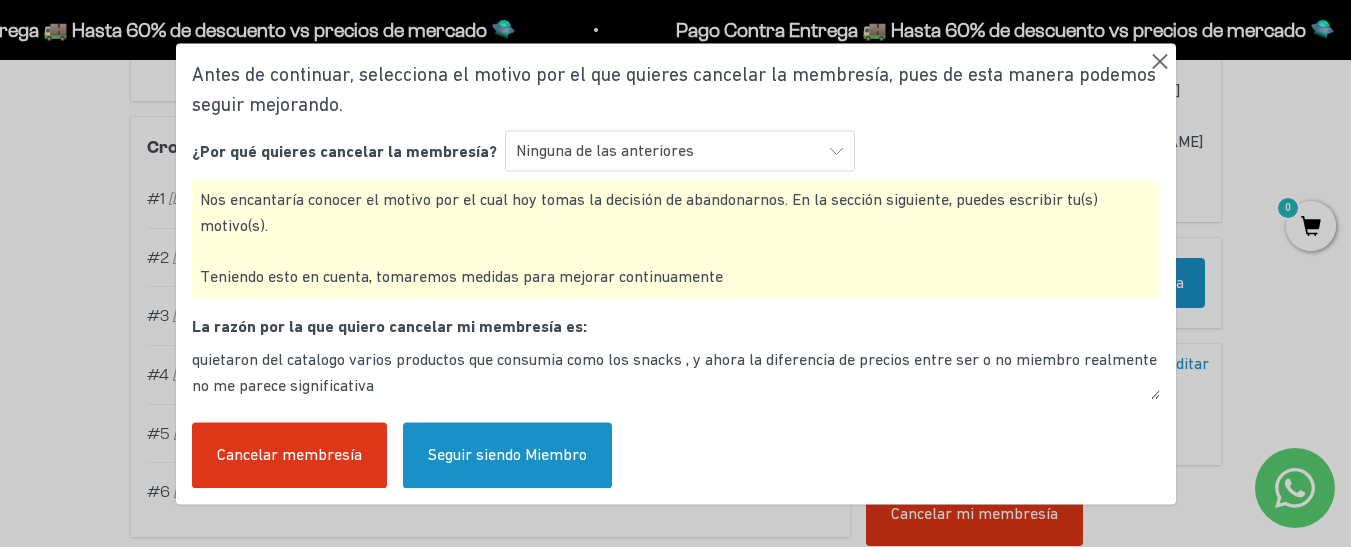 click on "Cancelar membresía" at bounding box center (289, 456) 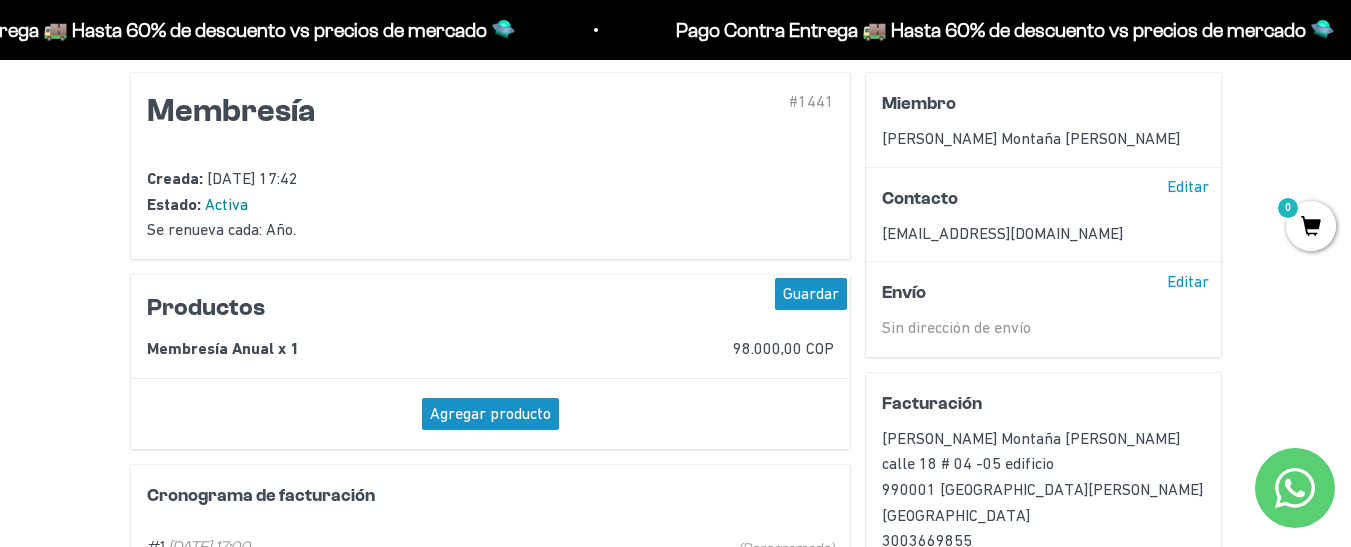 scroll, scrollTop: 0, scrollLeft: 0, axis: both 